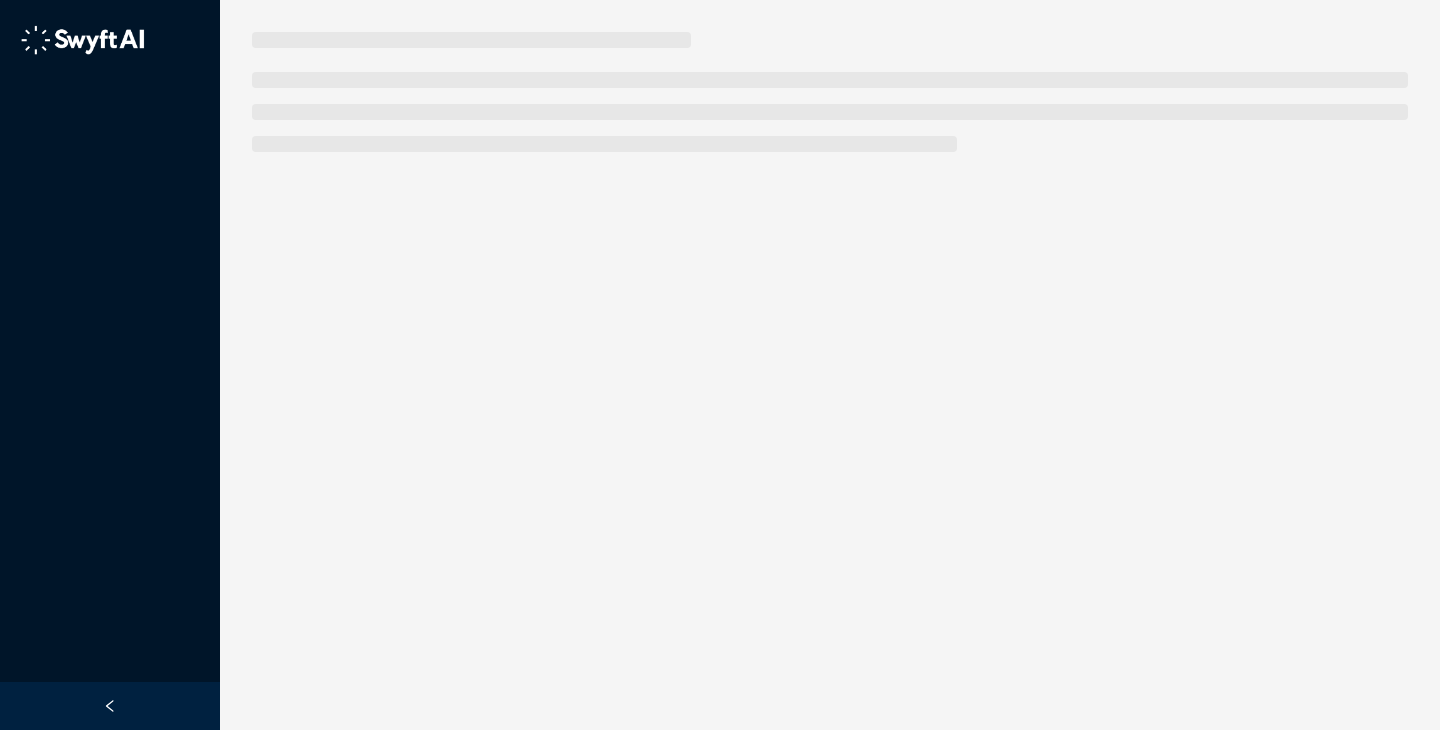 scroll, scrollTop: 0, scrollLeft: 0, axis: both 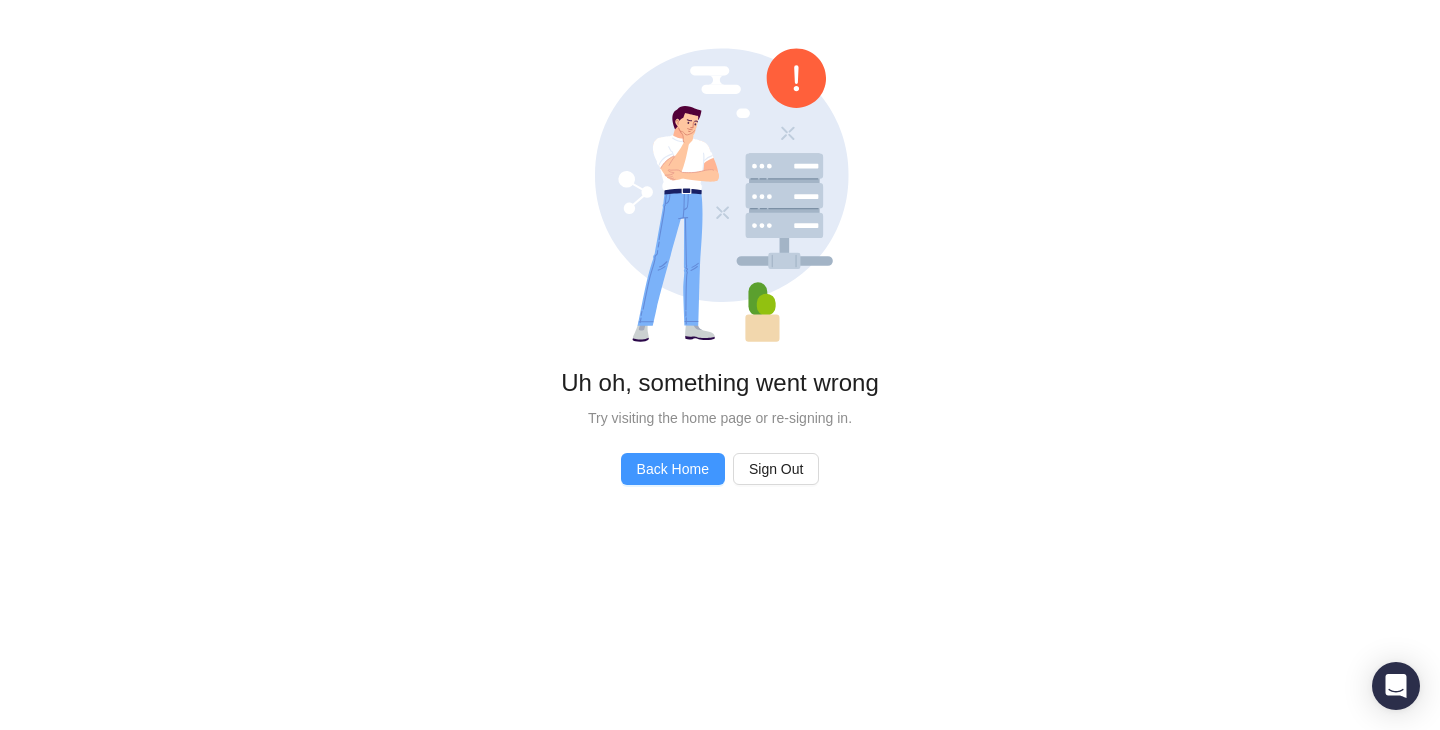 click on "Back Home" at bounding box center (673, 469) 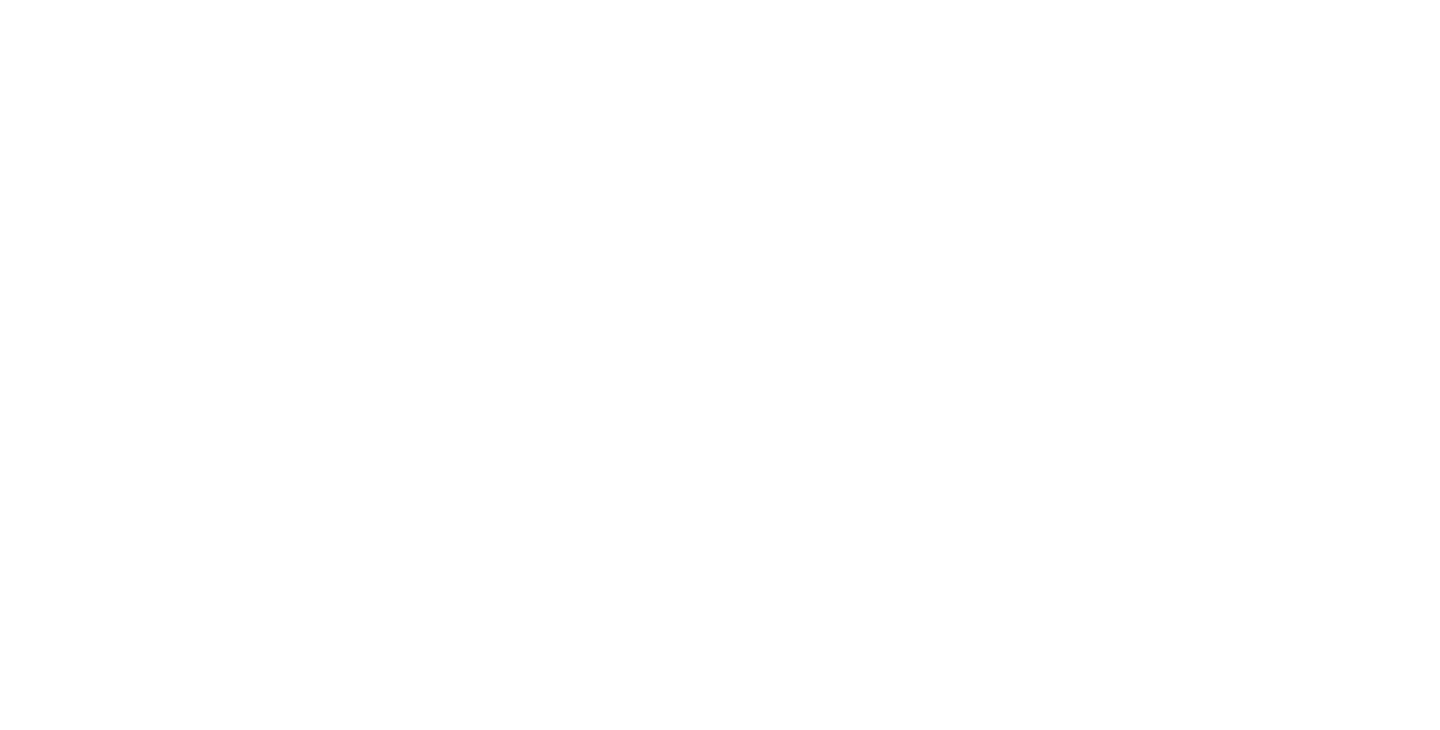scroll, scrollTop: 0, scrollLeft: 0, axis: both 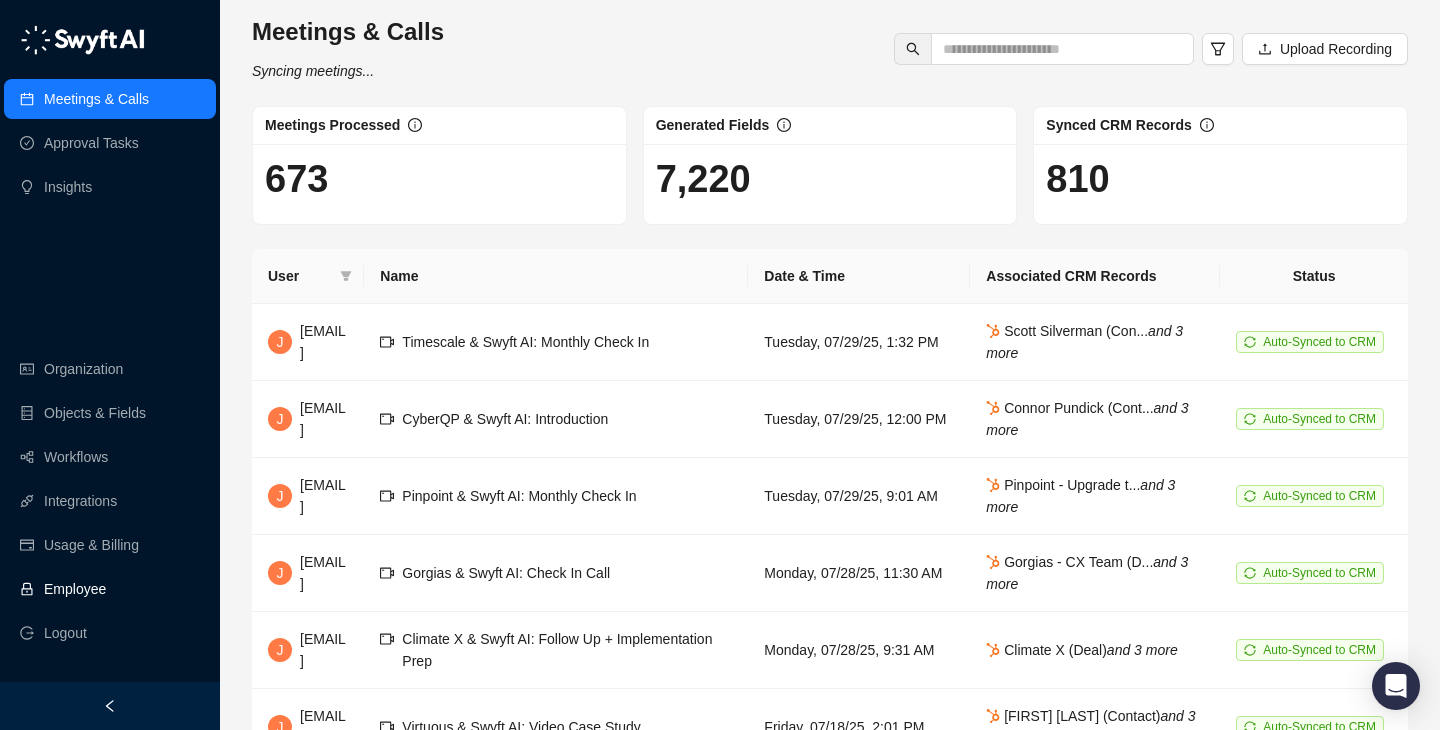 click on "Employee" at bounding box center [75, 589] 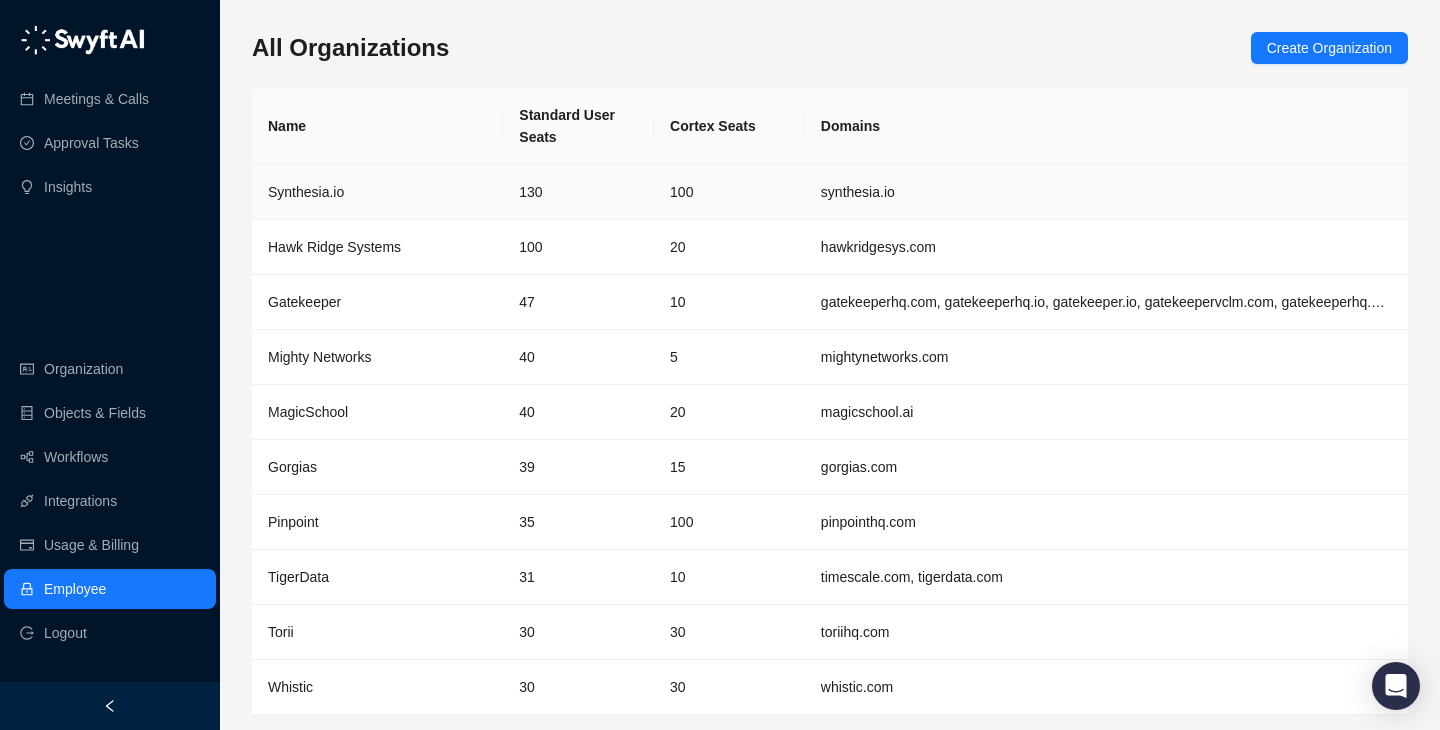 click on "100" at bounding box center (729, 192) 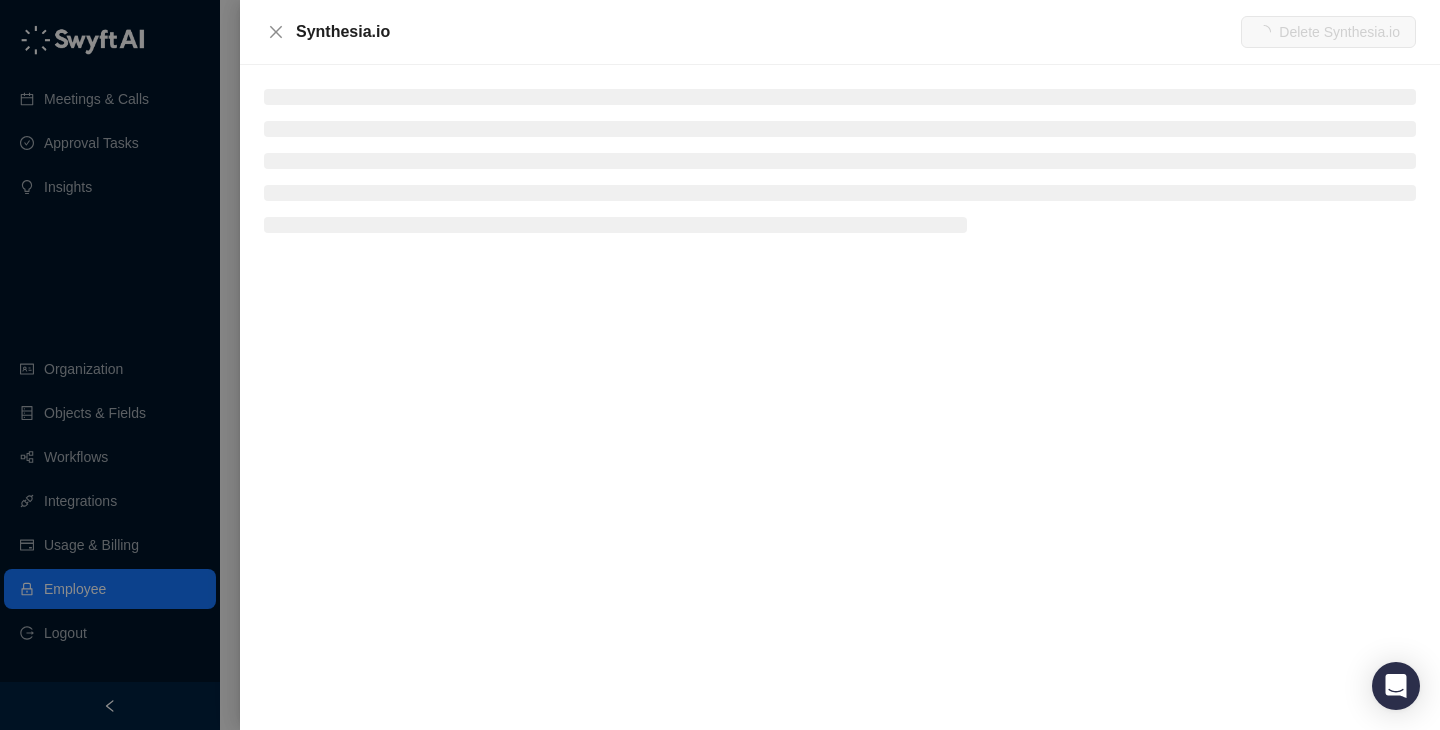 click at bounding box center [840, 97] 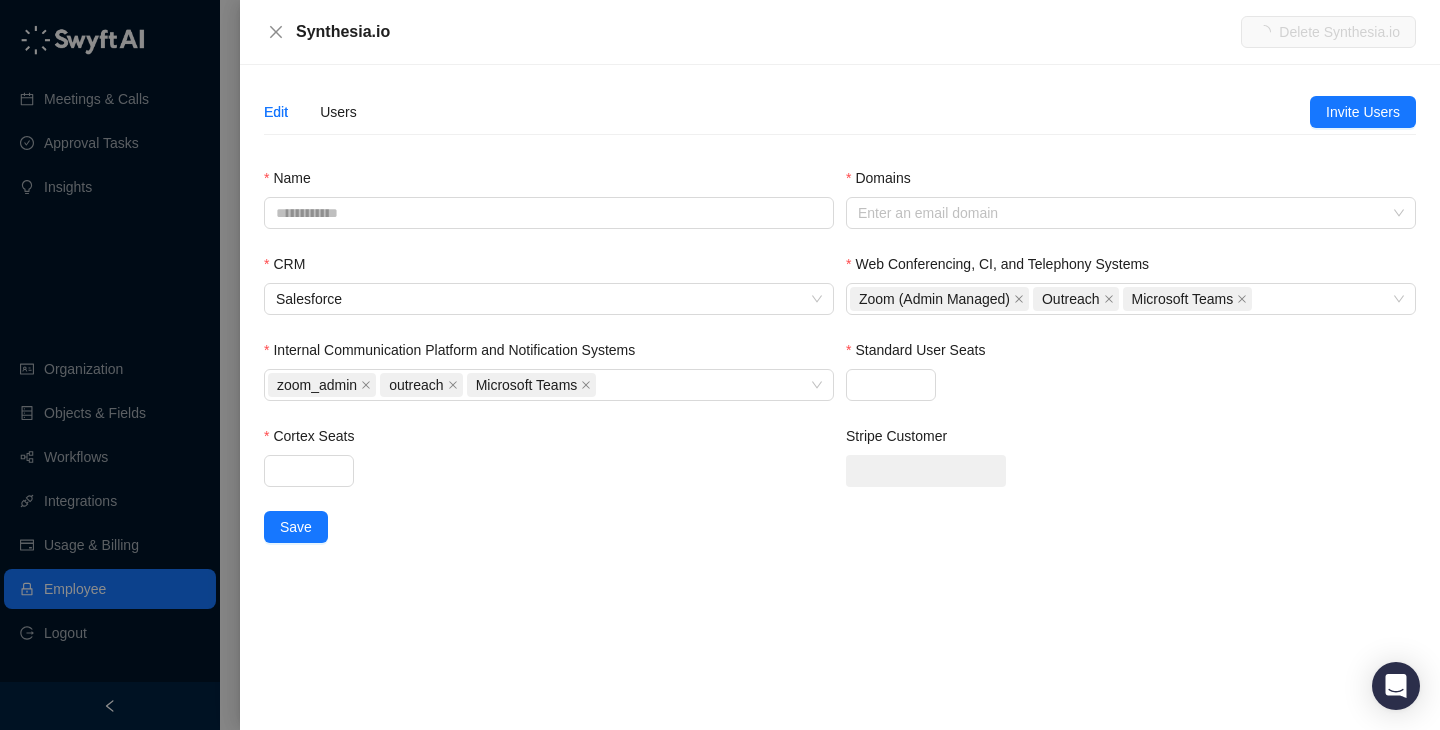 type on "**********" 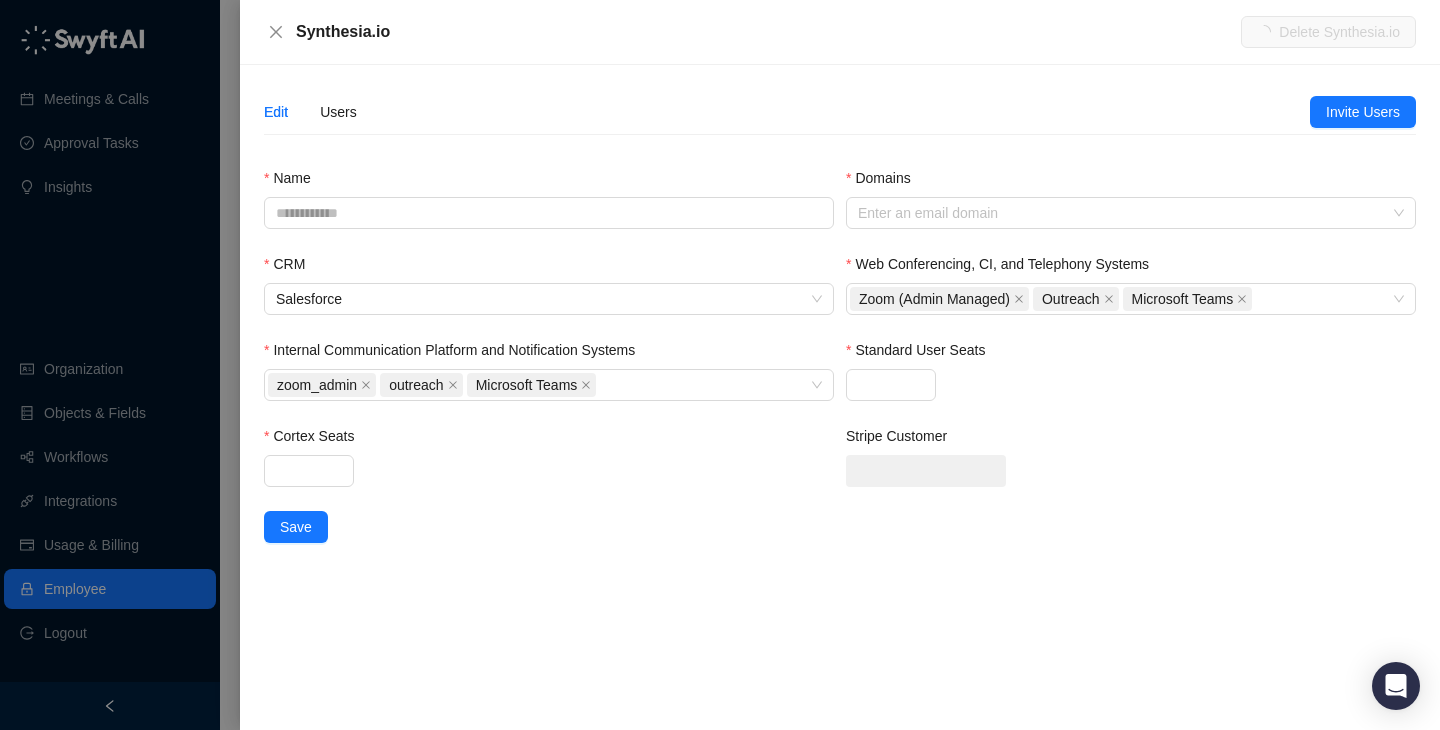 type on "***" 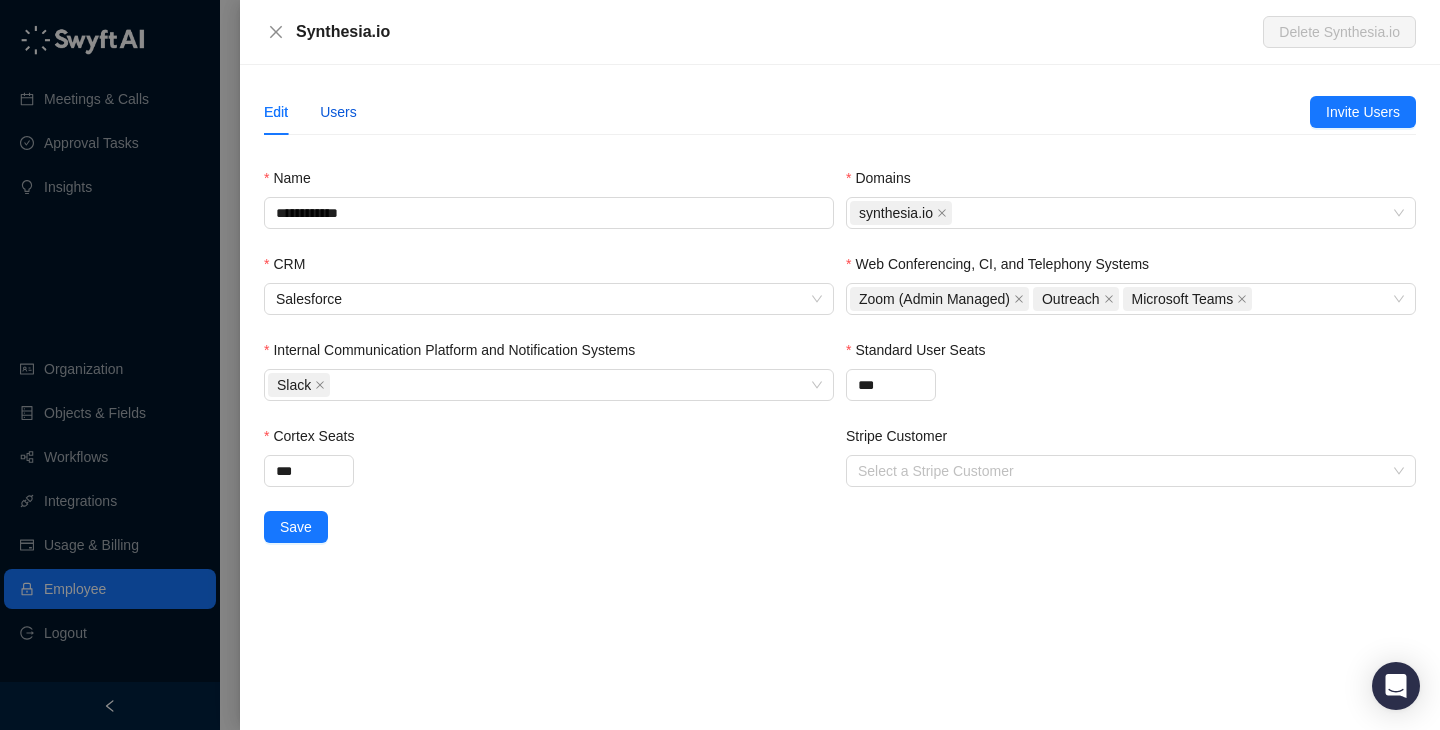 click on "Users" at bounding box center [338, 112] 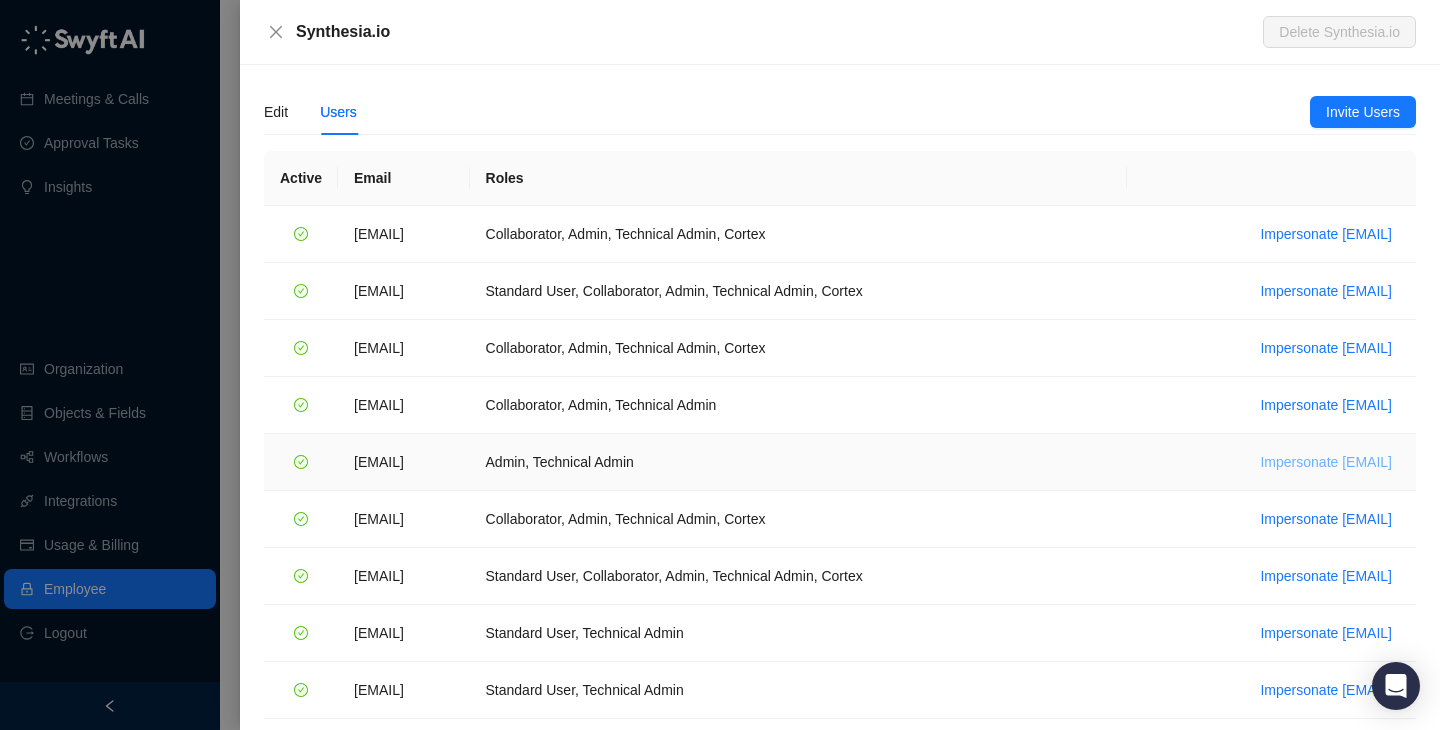 scroll, scrollTop: 25, scrollLeft: 0, axis: vertical 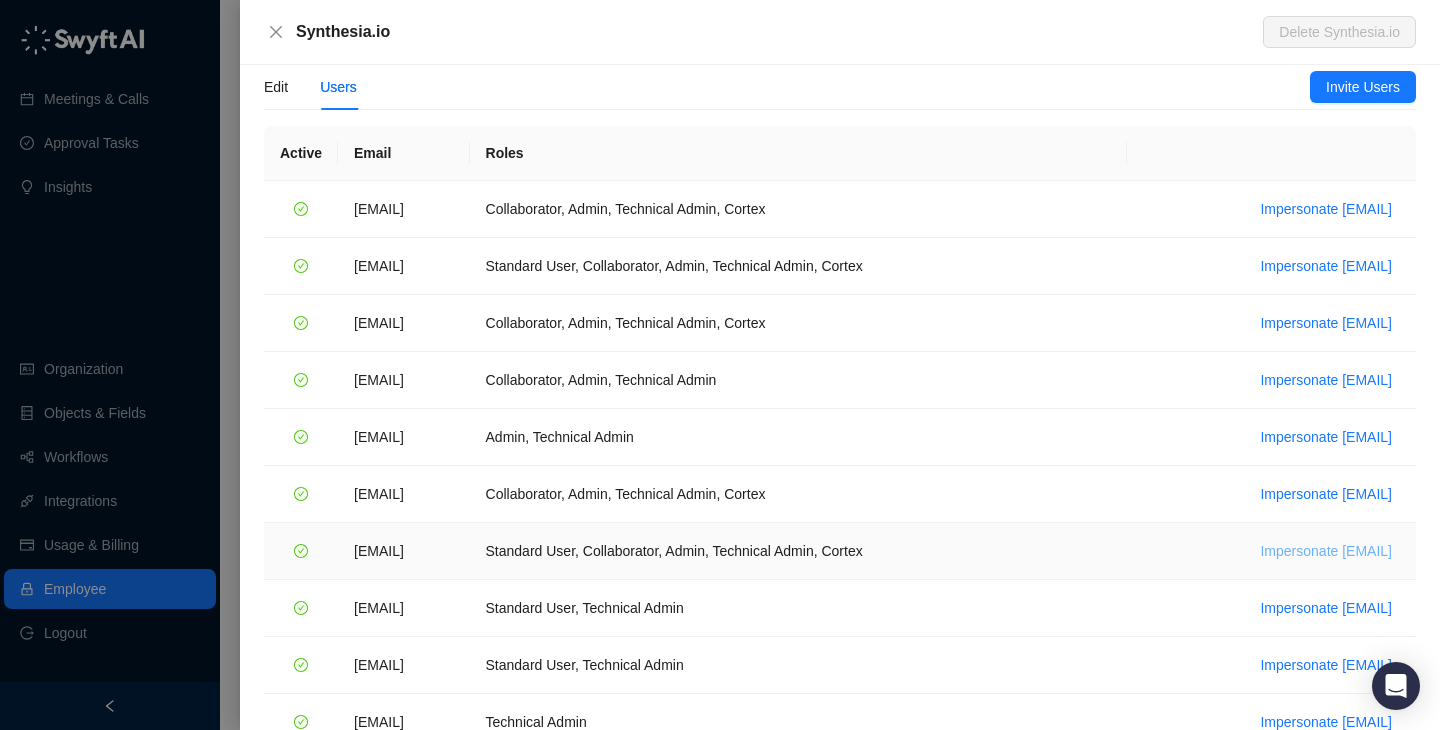 click on "Impersonate tom.barber@synthesia.io" at bounding box center (1326, 551) 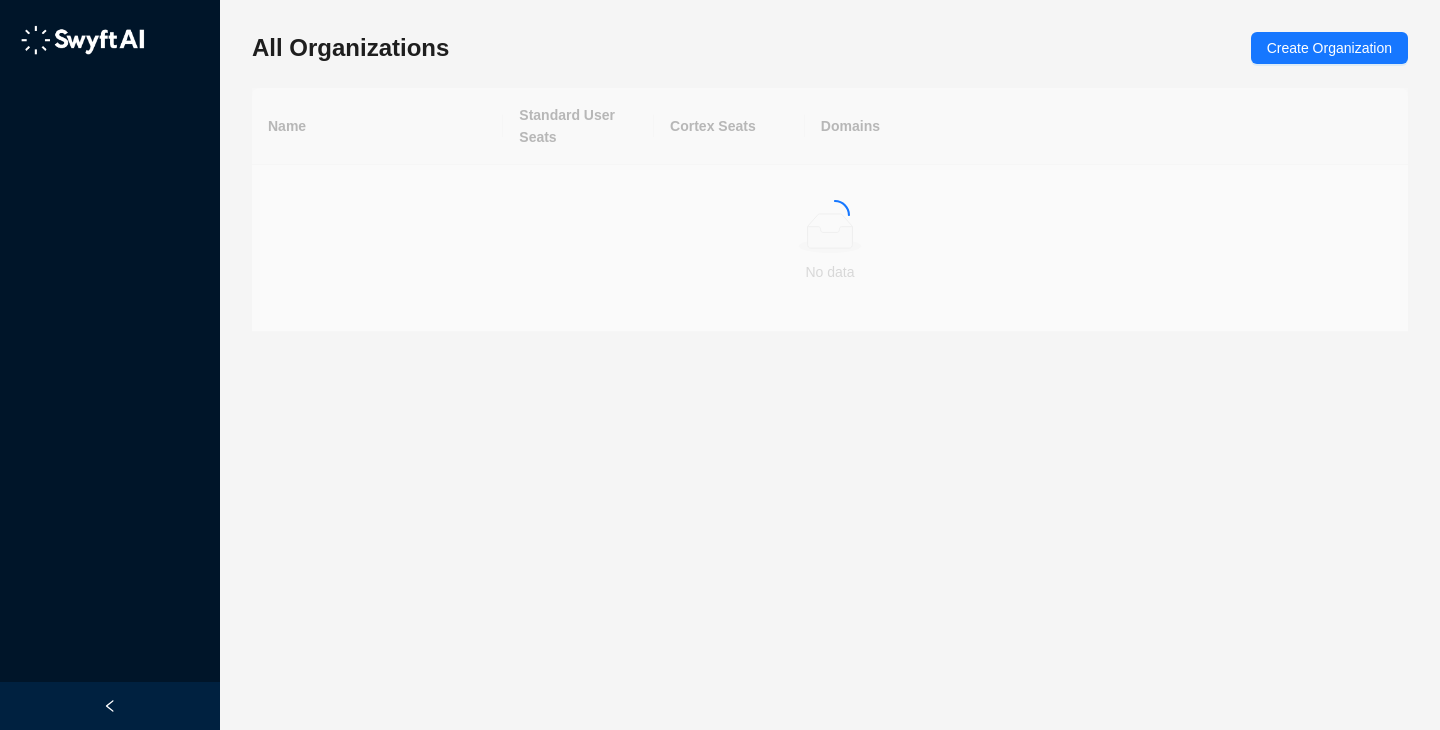 scroll, scrollTop: 0, scrollLeft: 0, axis: both 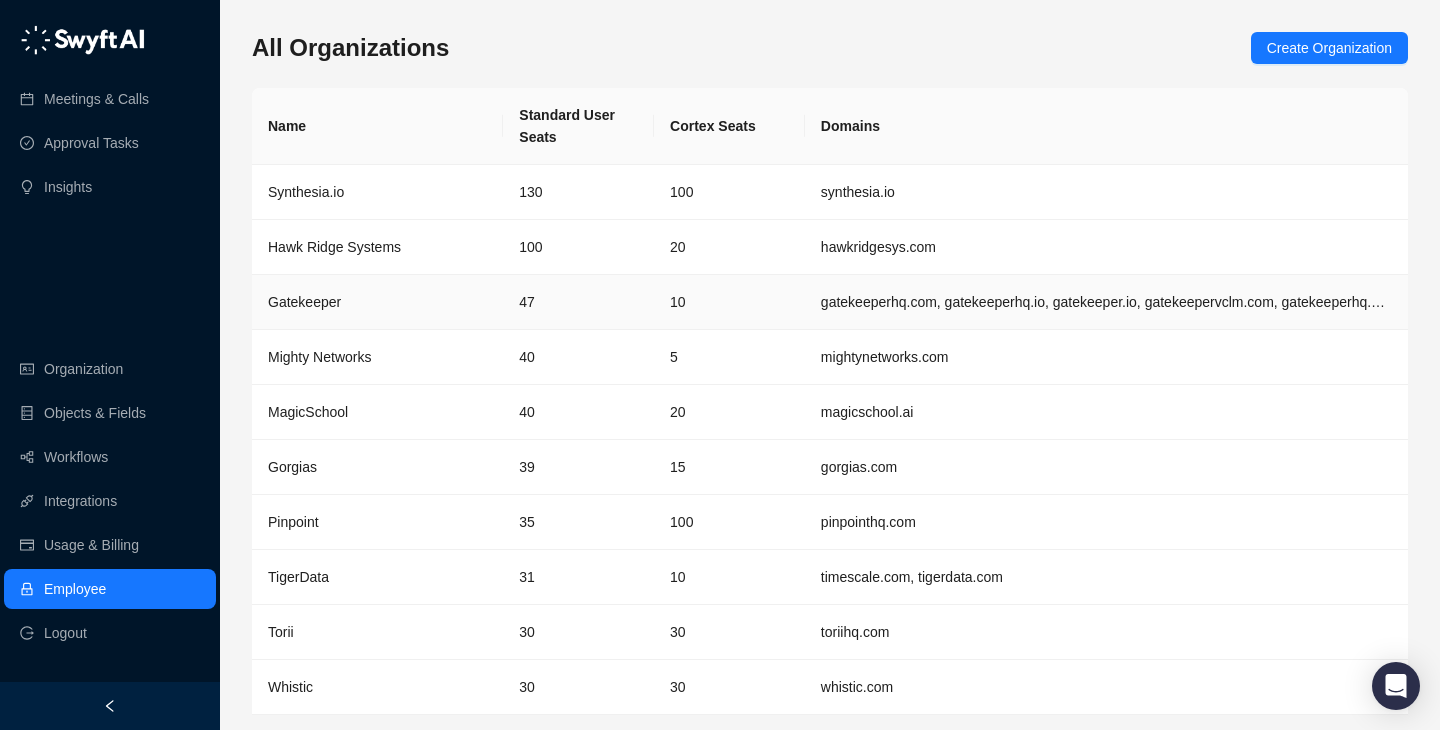 click on "47" at bounding box center [578, 302] 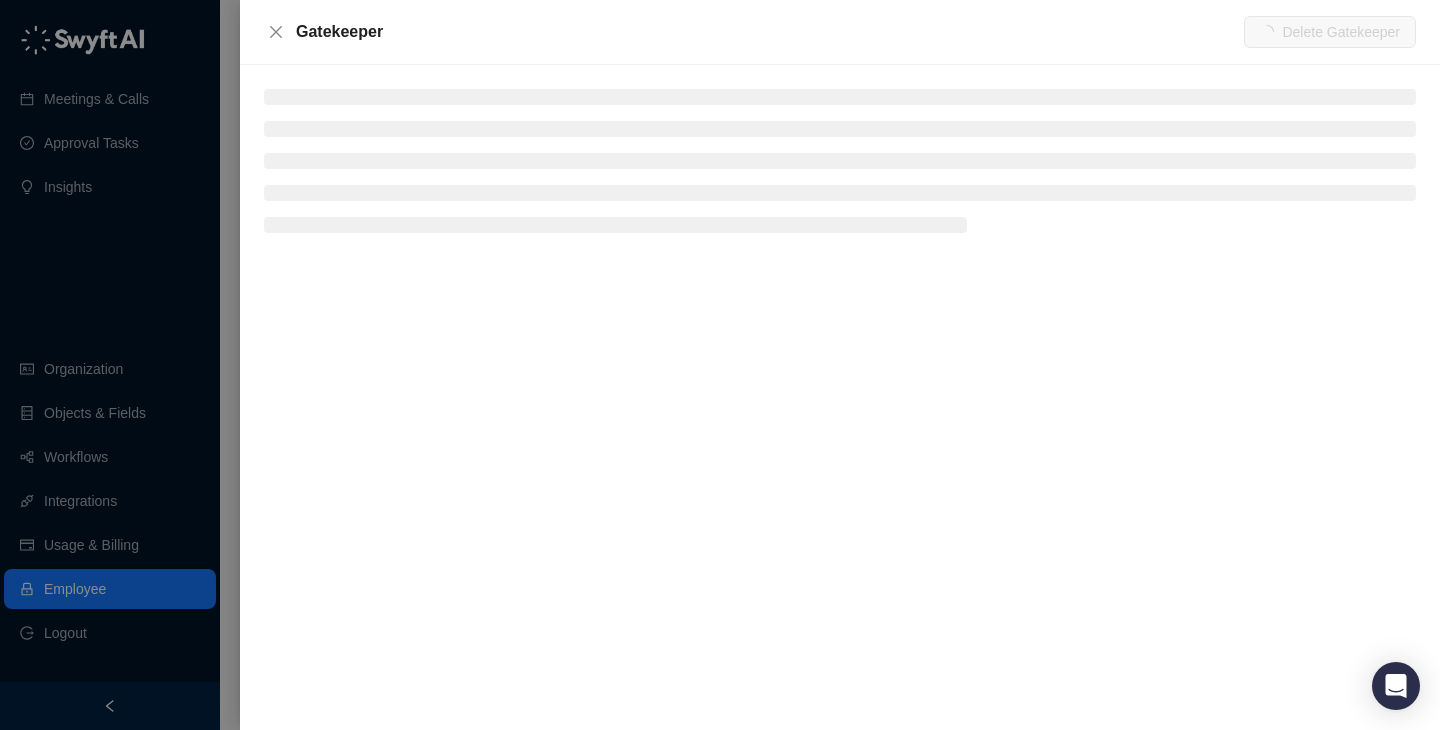 click at bounding box center [720, 365] 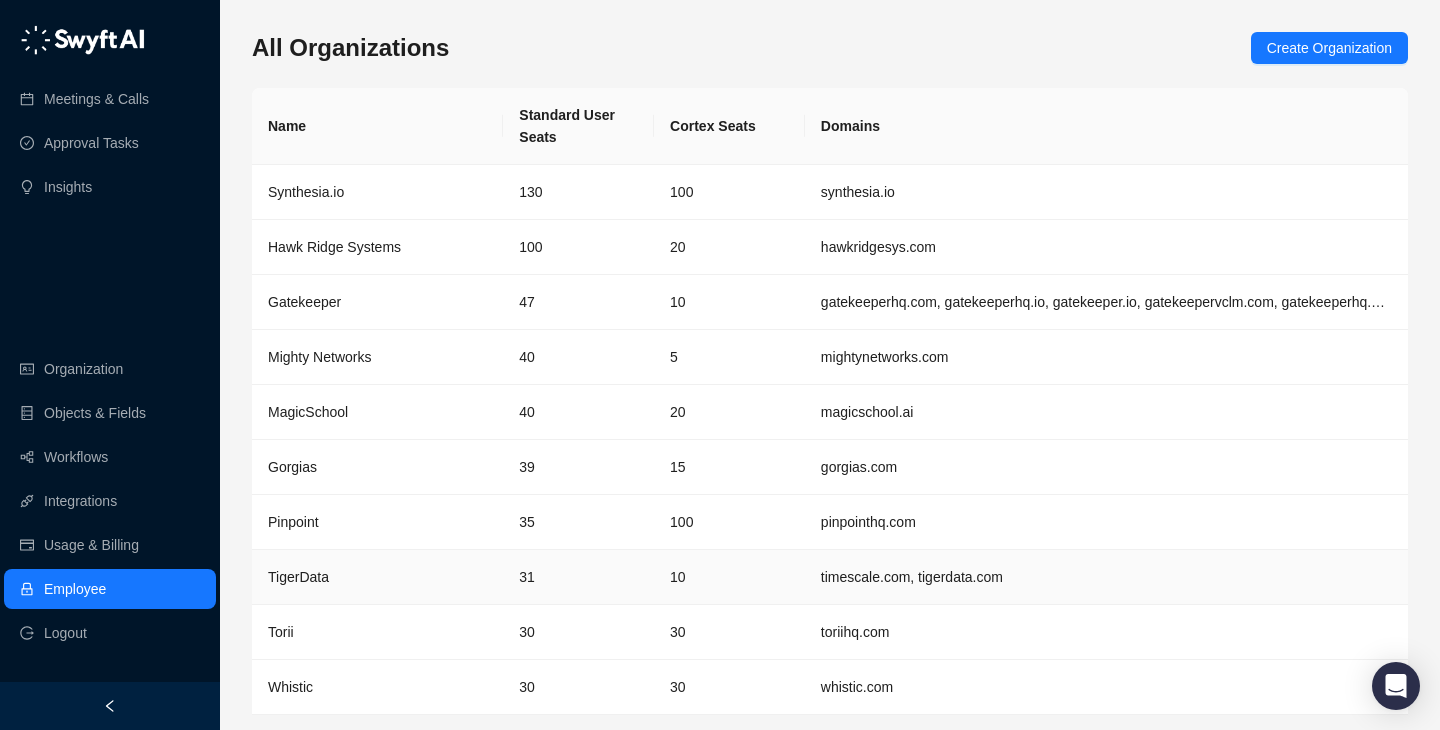 scroll, scrollTop: 65, scrollLeft: 0, axis: vertical 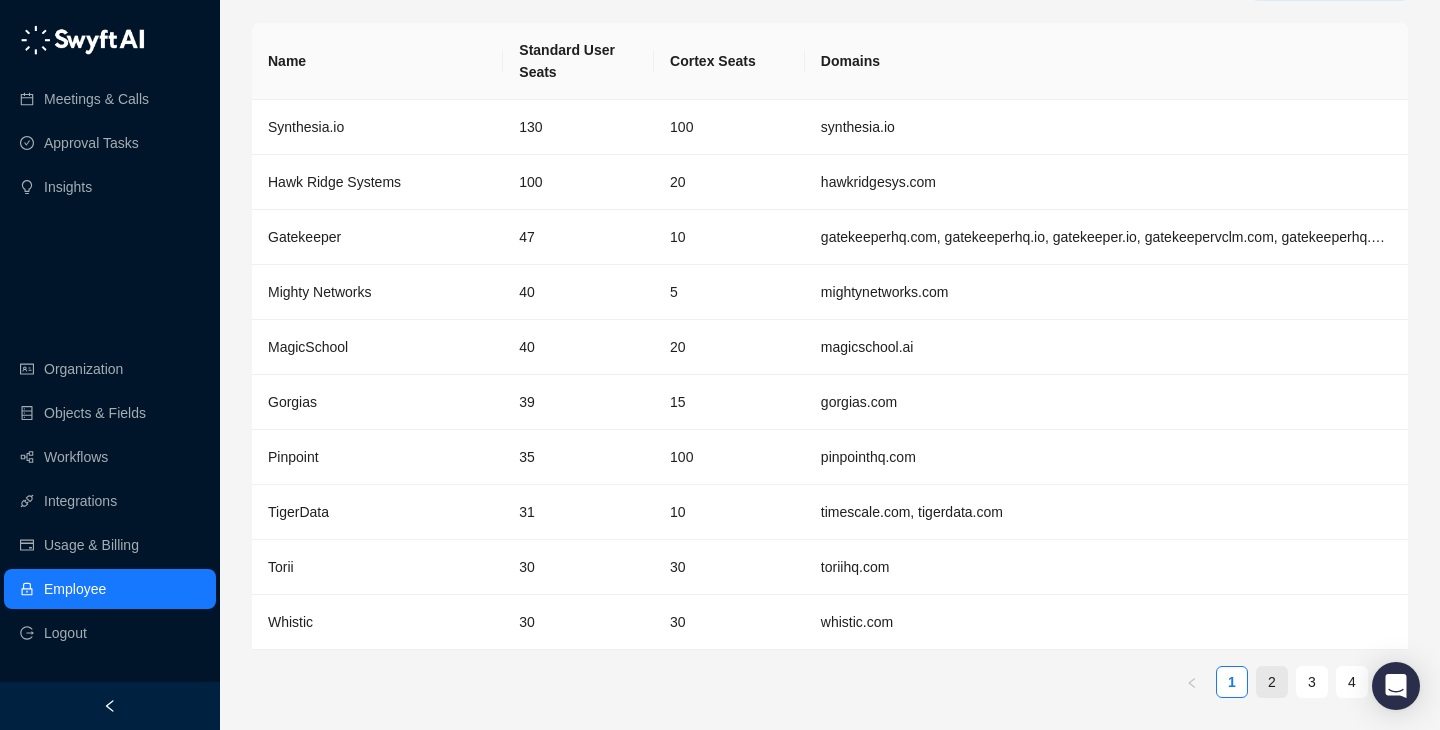 click on "2" at bounding box center [1272, 682] 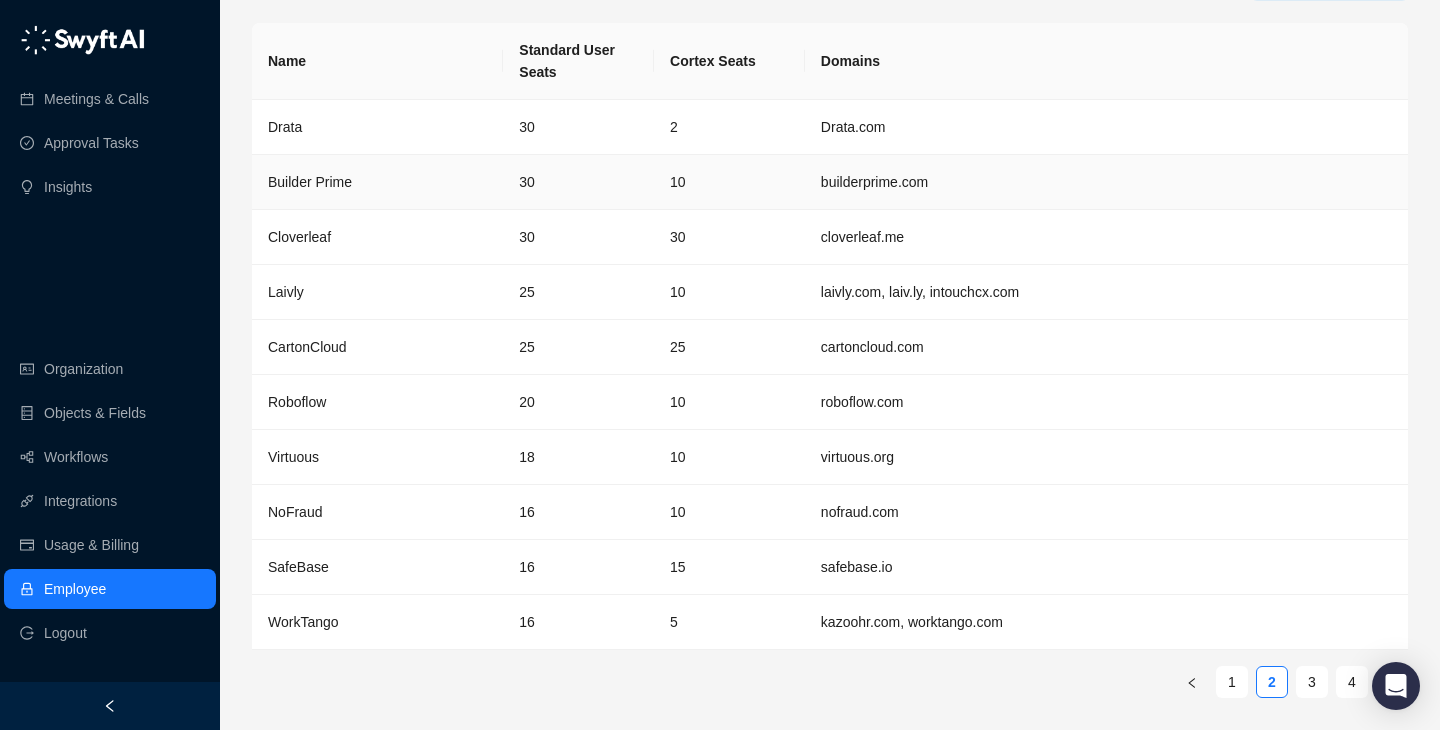 click on "Builder Prime" at bounding box center [377, 182] 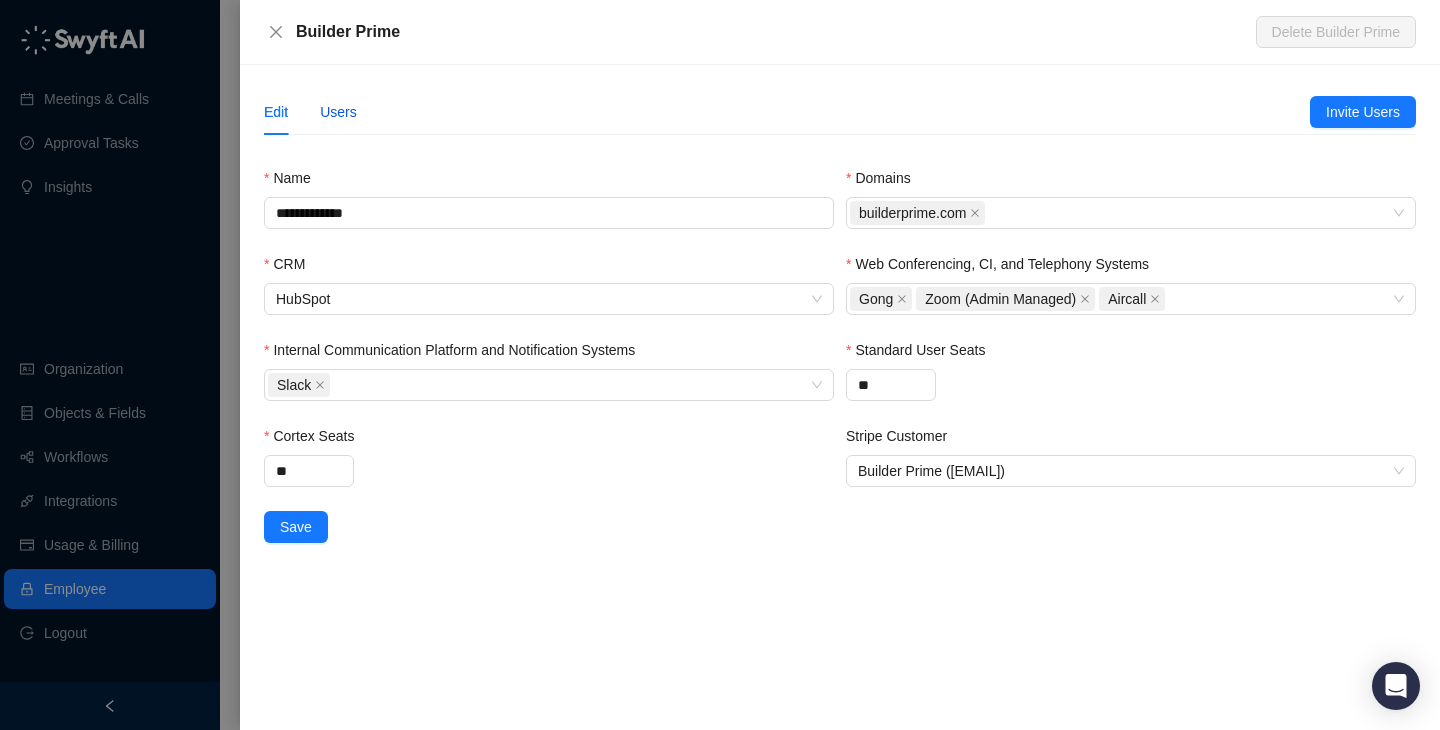 click on "Users" at bounding box center (338, 112) 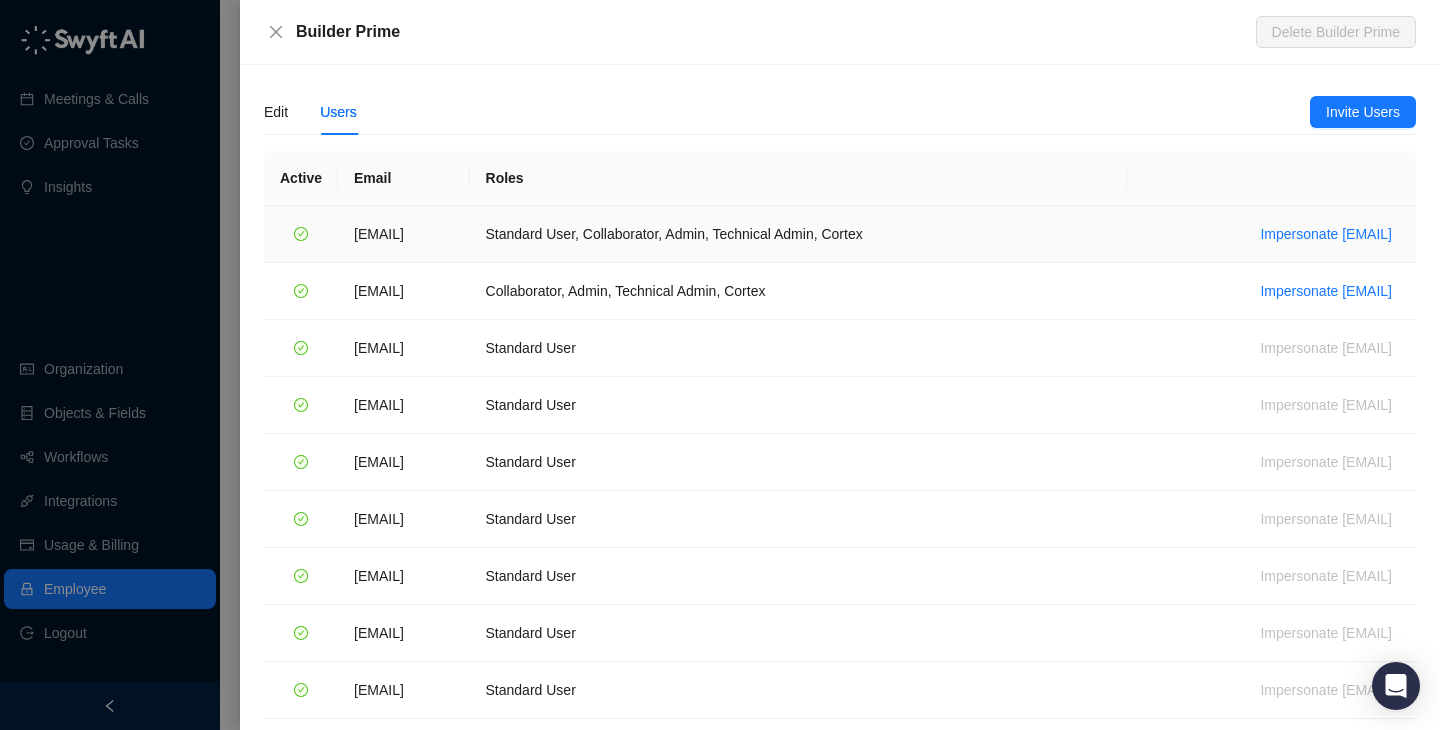 click on "Impersonate ali@builderprime.com" at bounding box center [1271, 234] 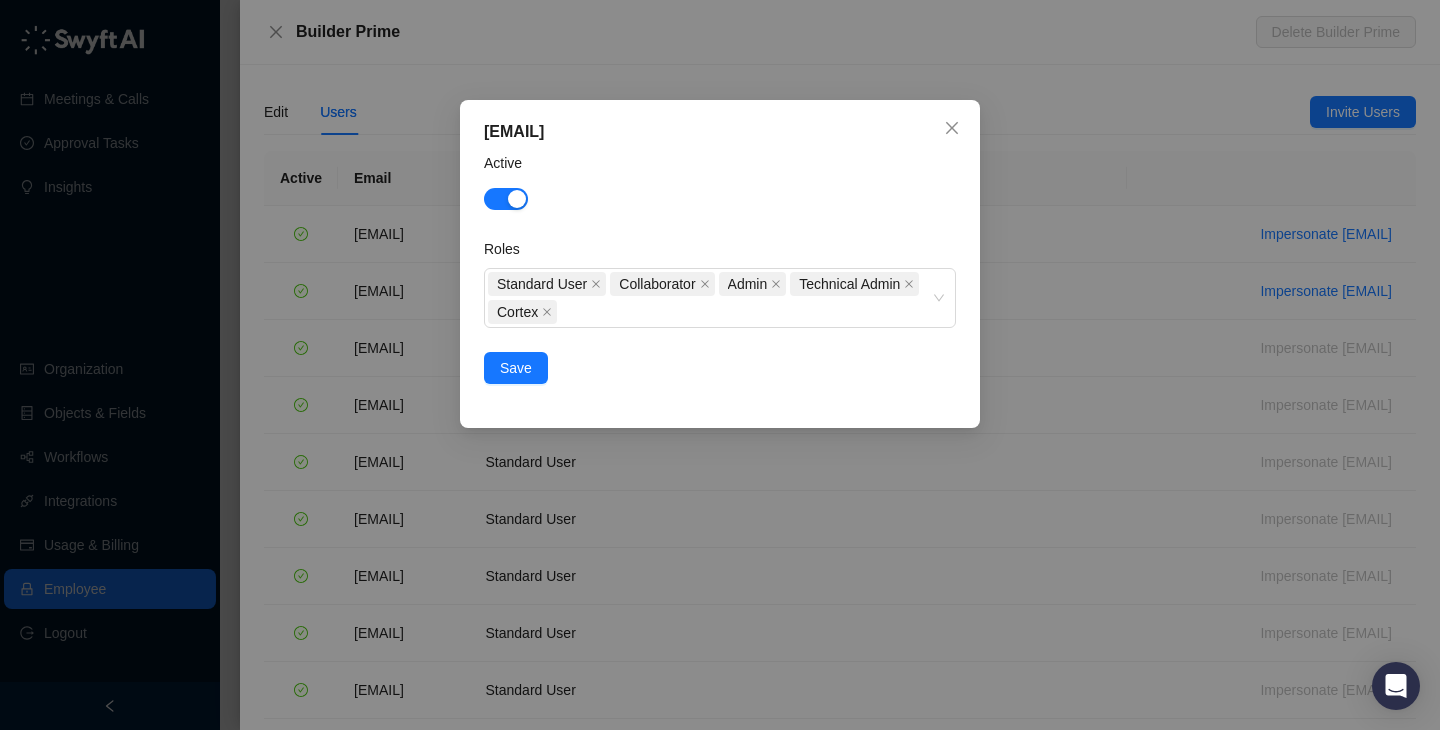 click on "ali@builderprime.com Active Roles Standard User Collaborator Admin Technical Admin Cortex   Save" at bounding box center (720, 264) 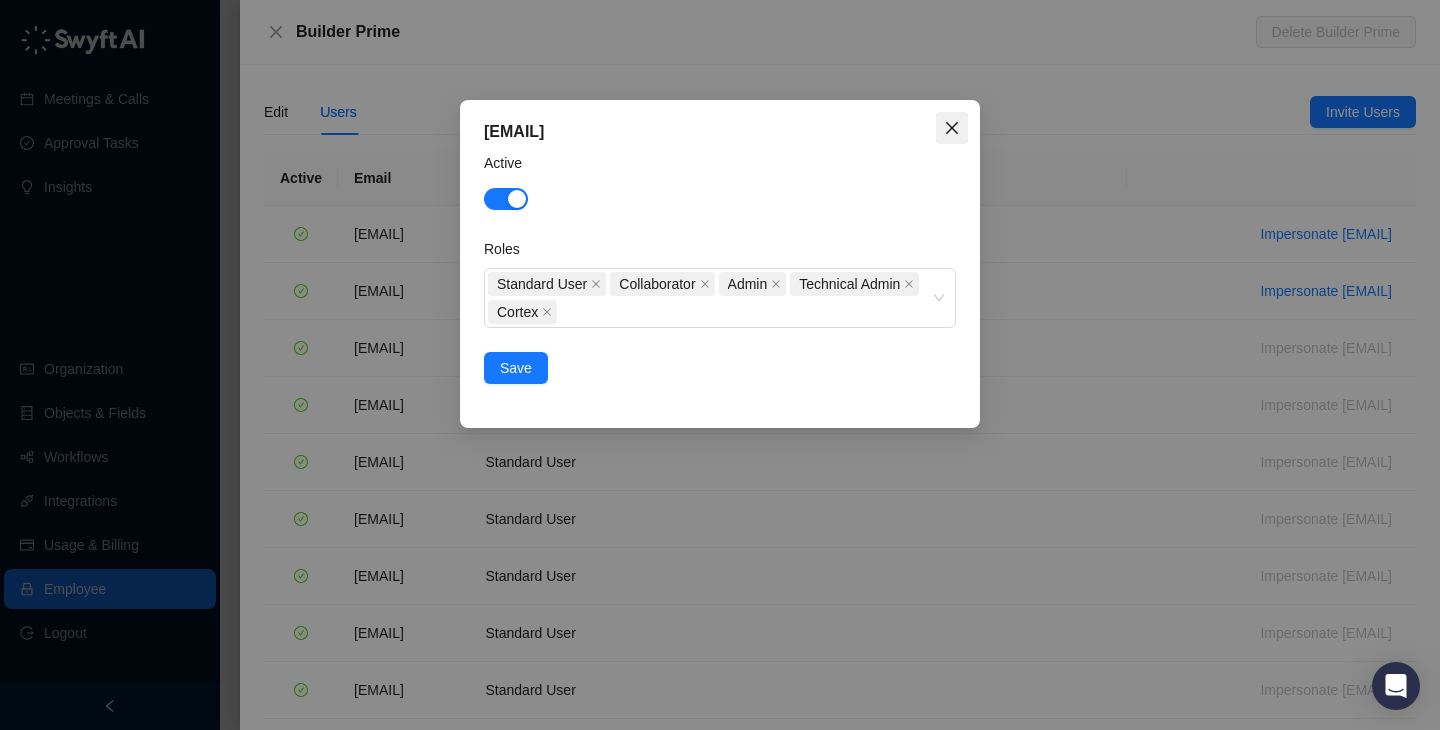 click 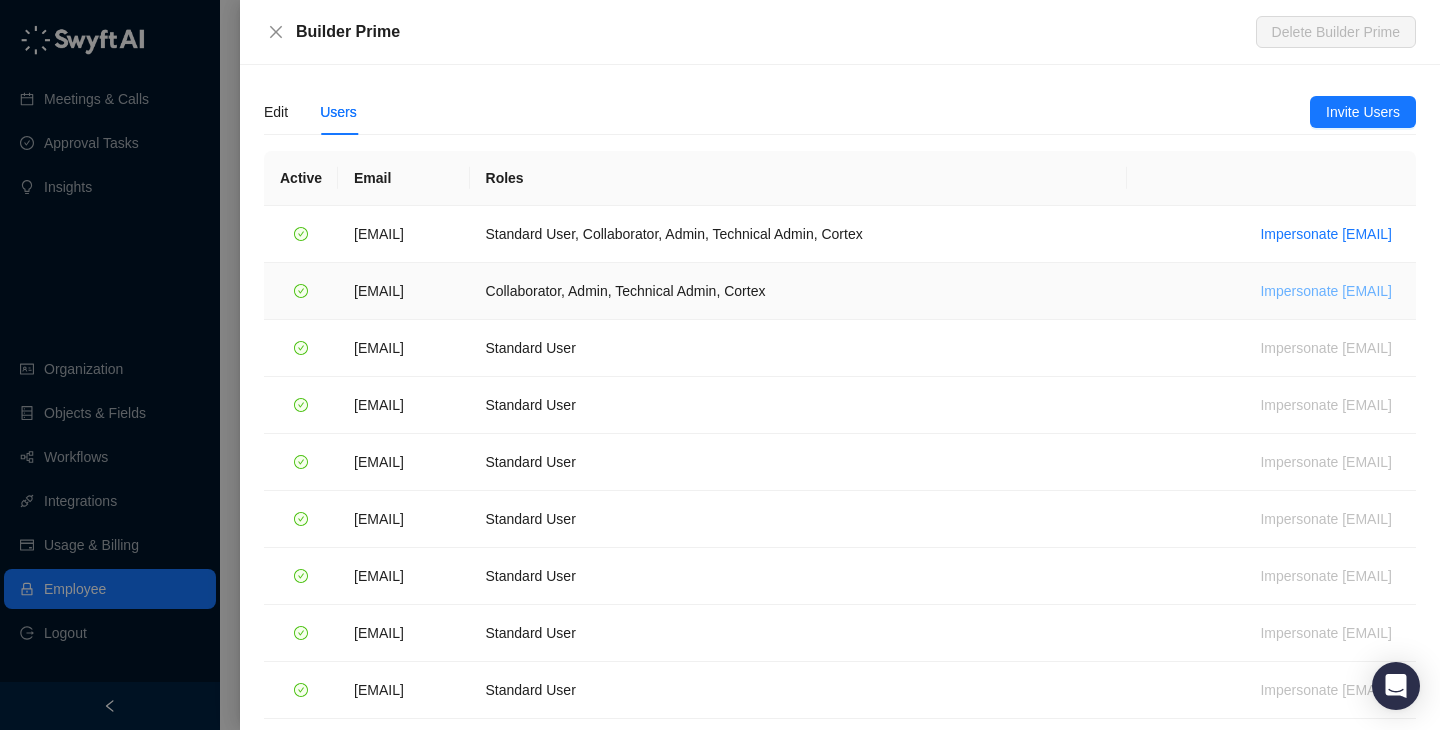 click on "Impersonate ryan@builderprime.com" at bounding box center (1326, 291) 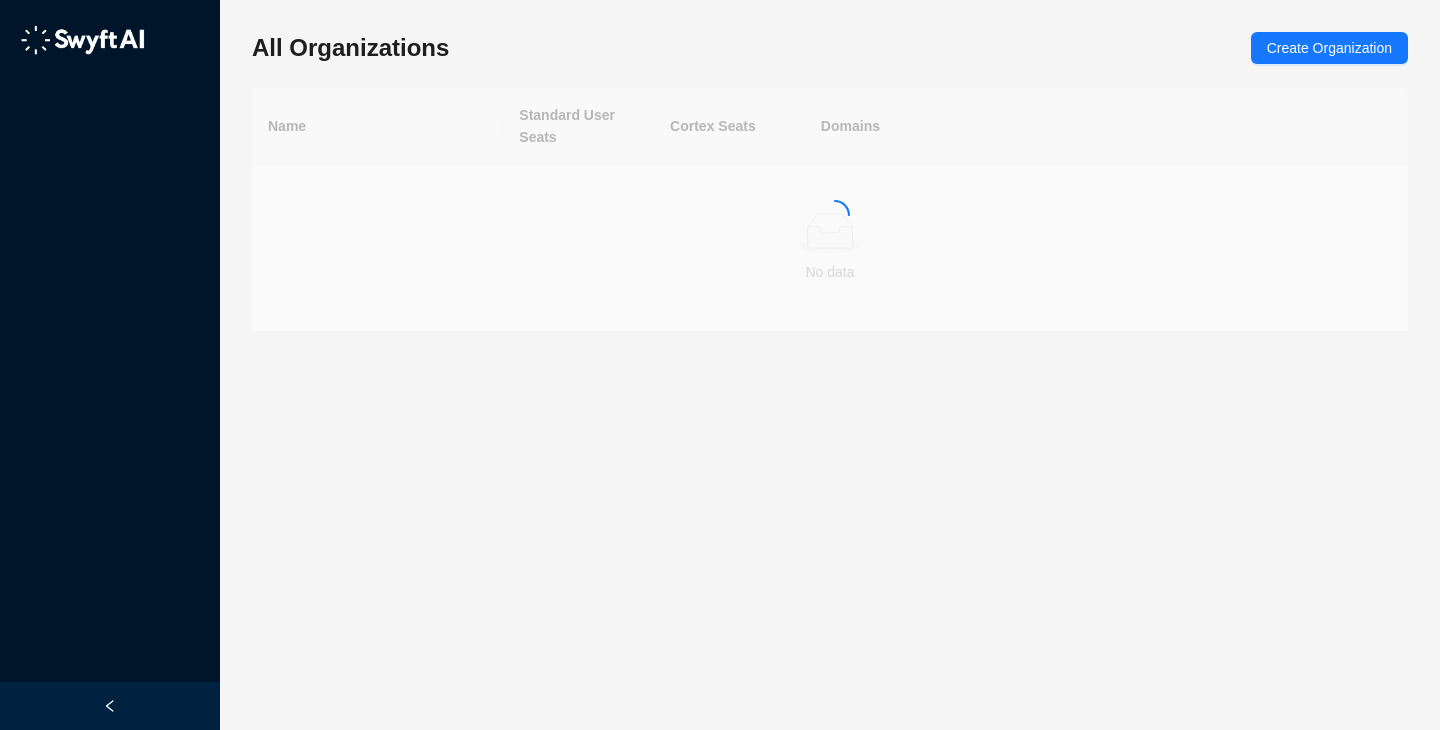 scroll, scrollTop: 0, scrollLeft: 0, axis: both 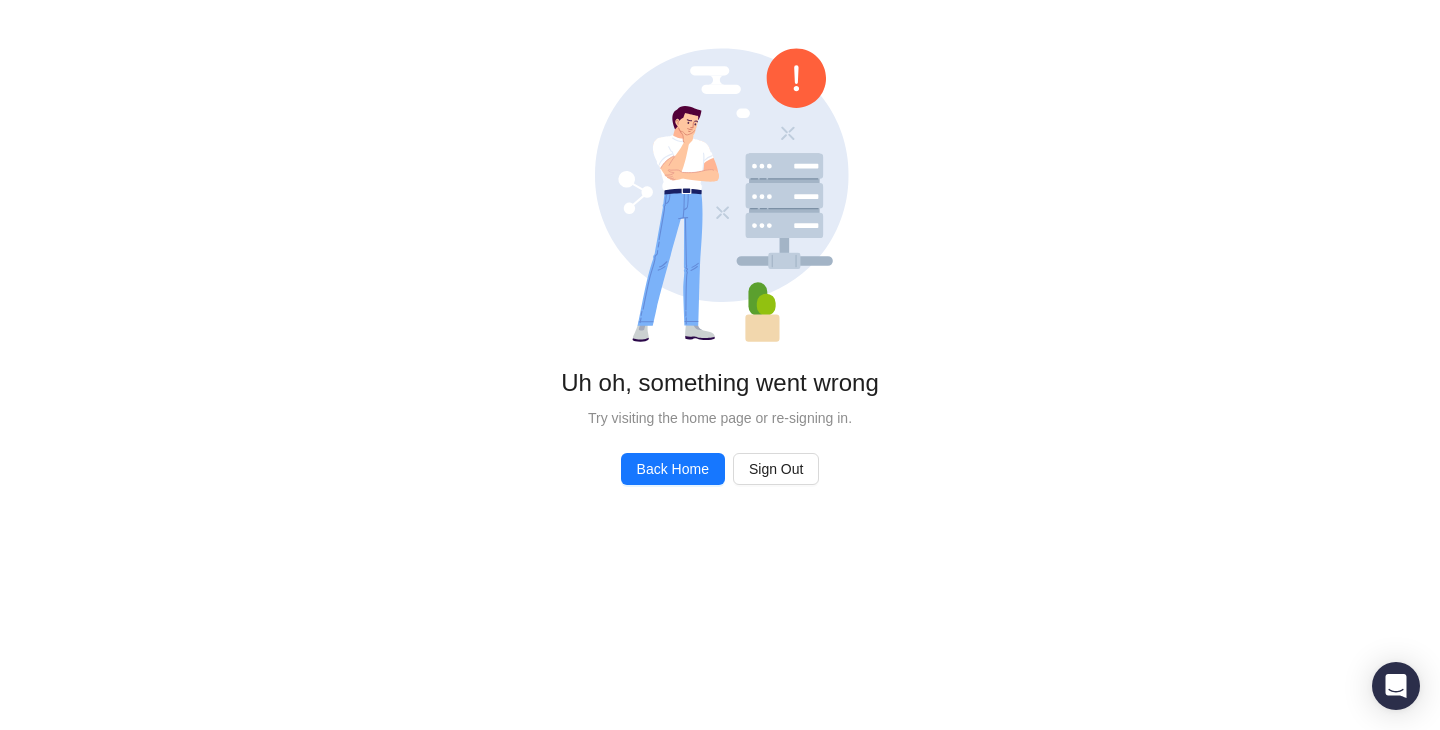 click on "Server Error Uh oh, something went wrong Try visiting the home page or re-signing in. Back Home Sign Out" at bounding box center (720, 266) 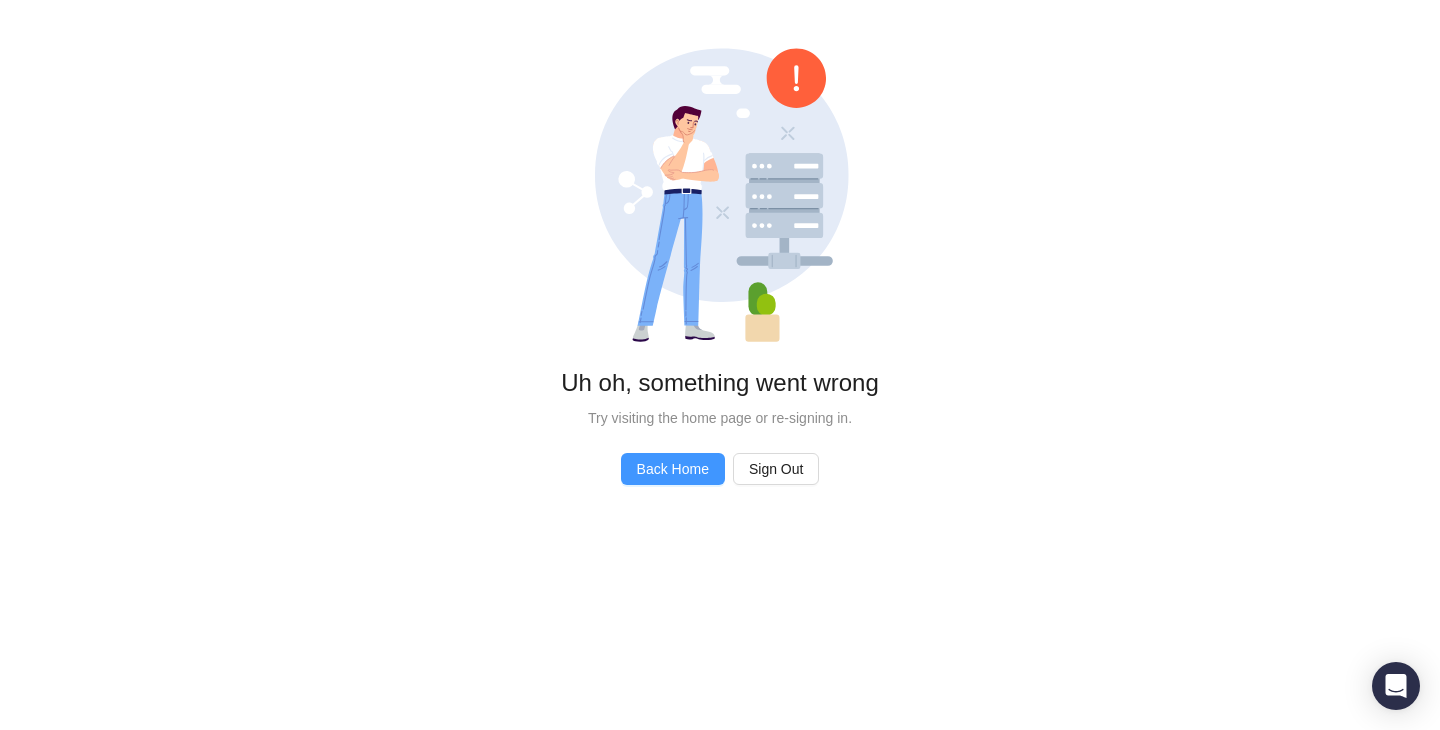 click on "Back Home" at bounding box center [673, 469] 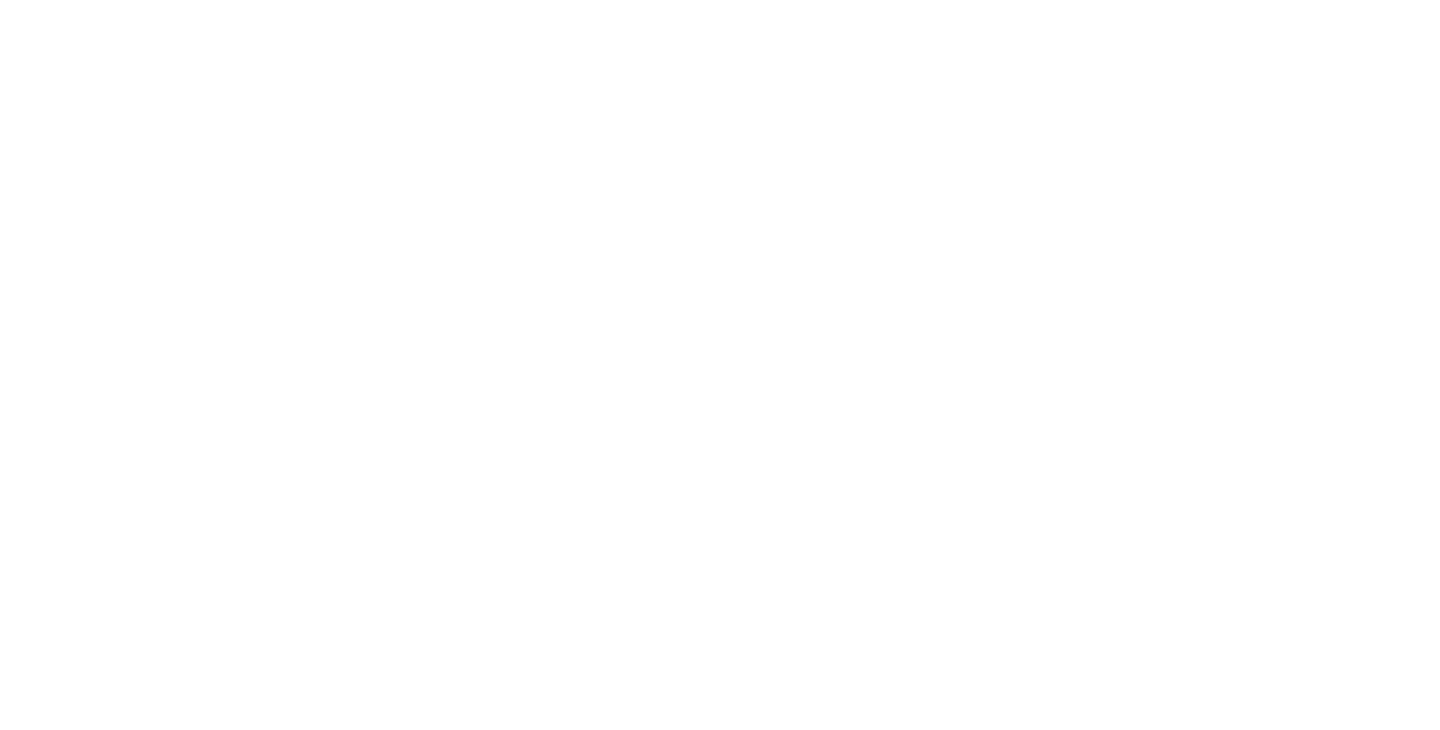 scroll, scrollTop: 0, scrollLeft: 0, axis: both 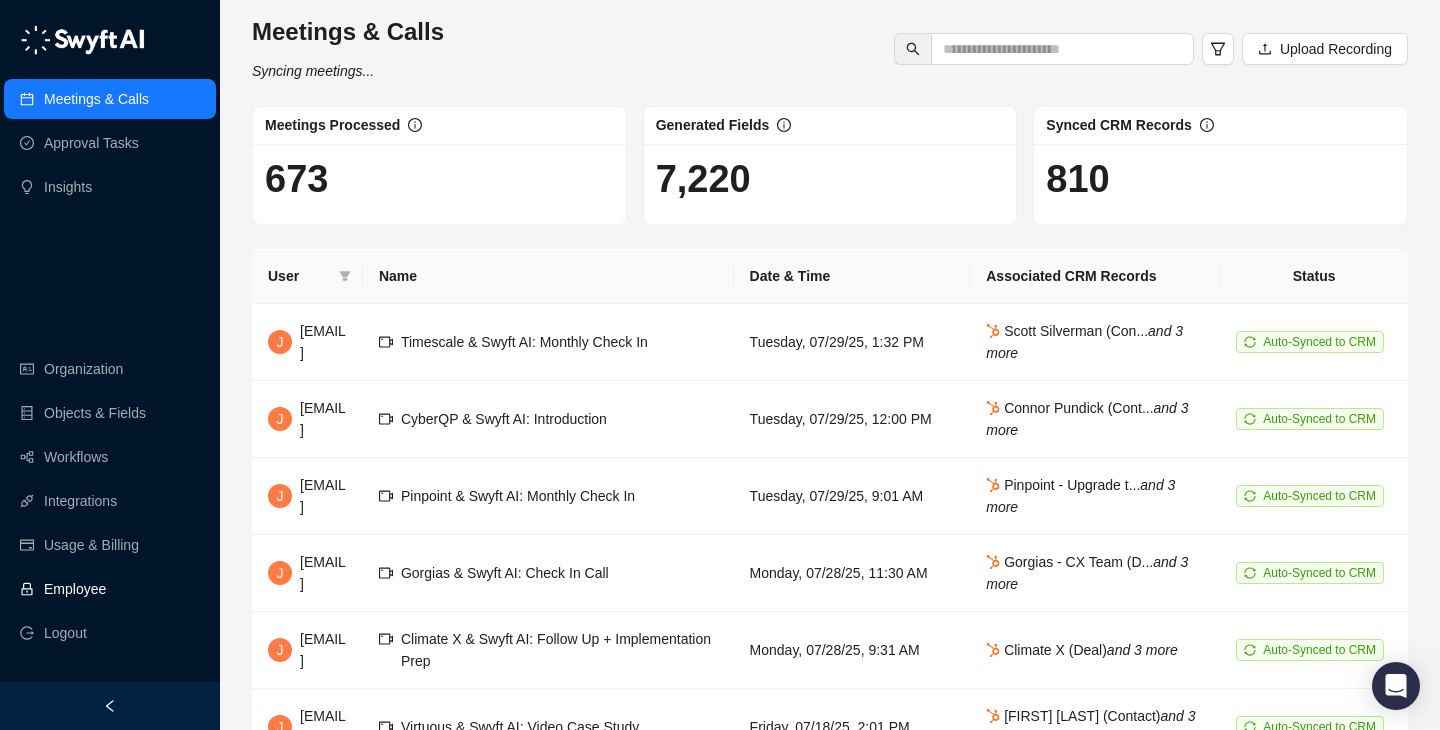 click on "Employee" at bounding box center [75, 589] 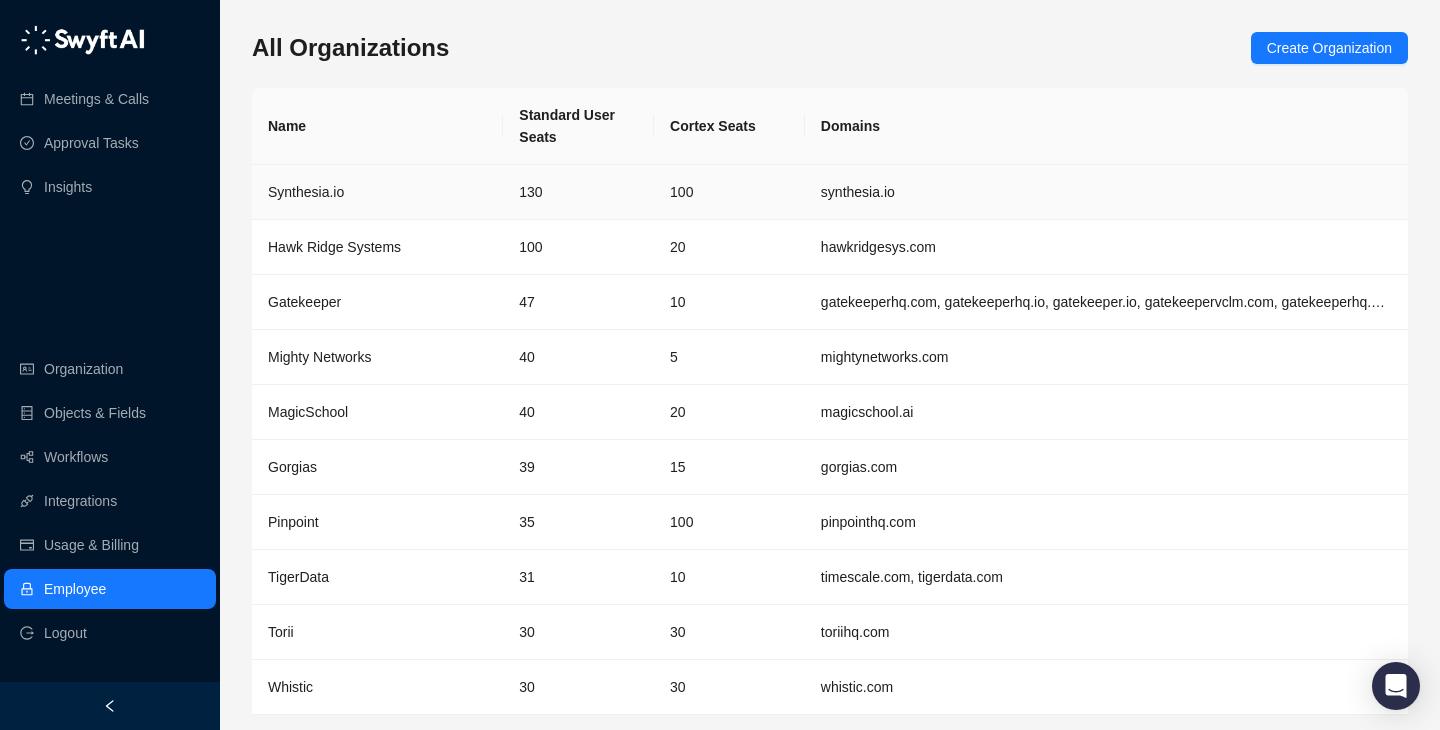 click on "Synthesia.io" at bounding box center [377, 192] 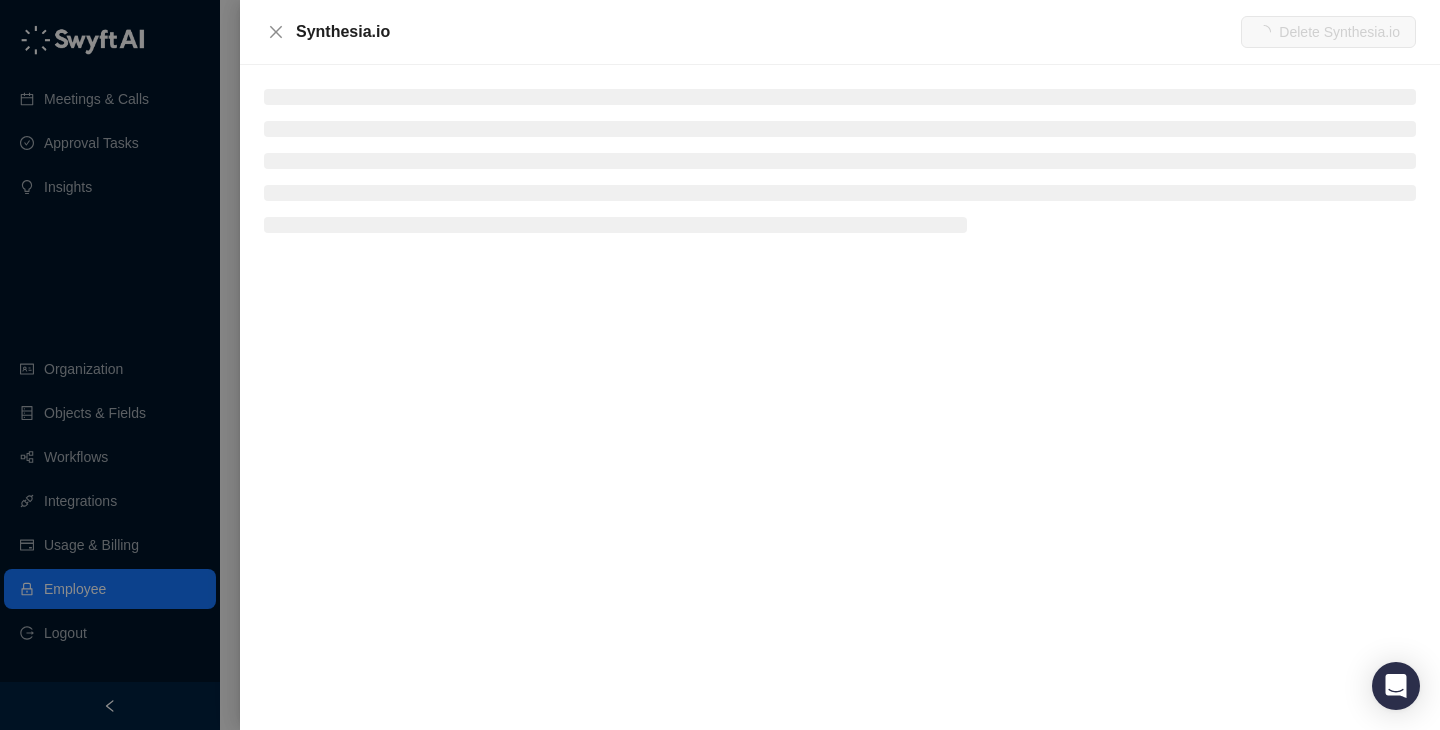 click at bounding box center (840, 129) 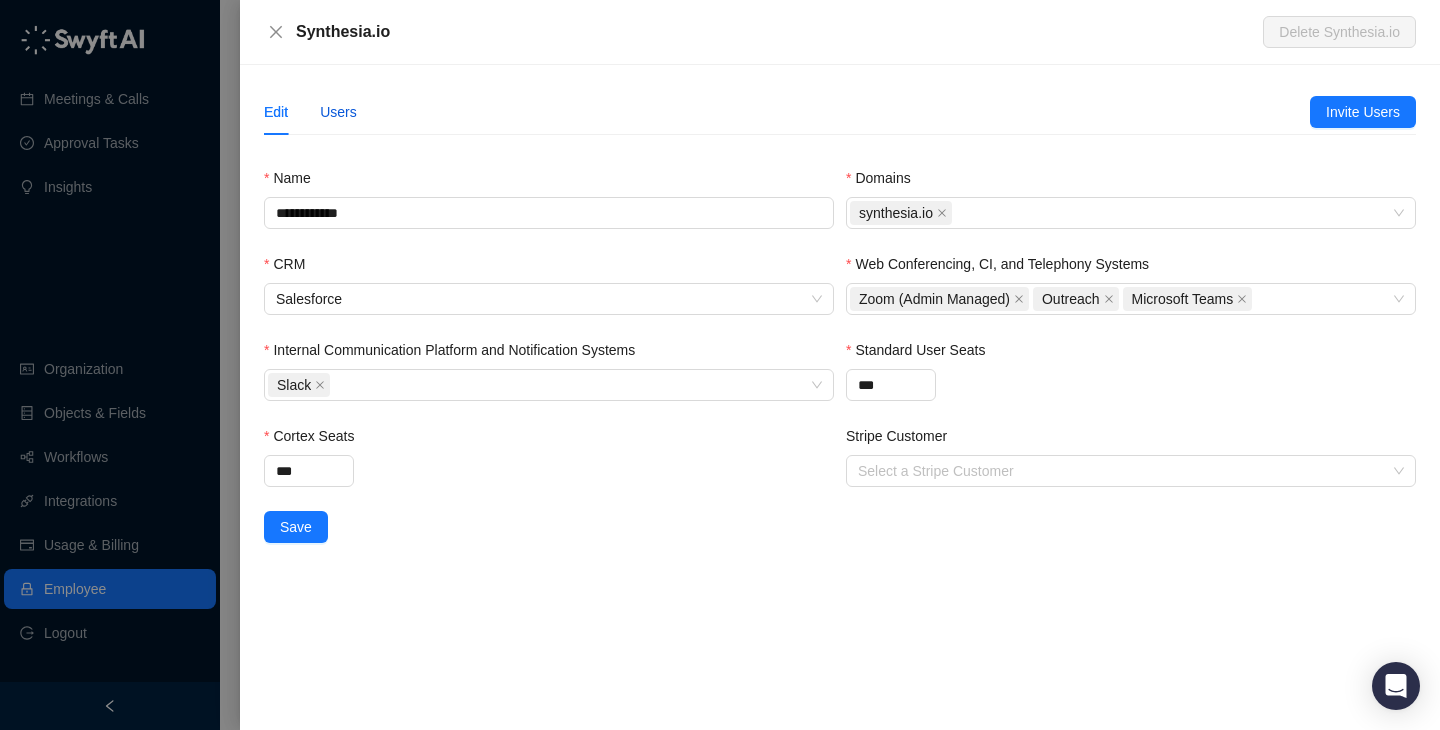 click on "Users" at bounding box center [338, 112] 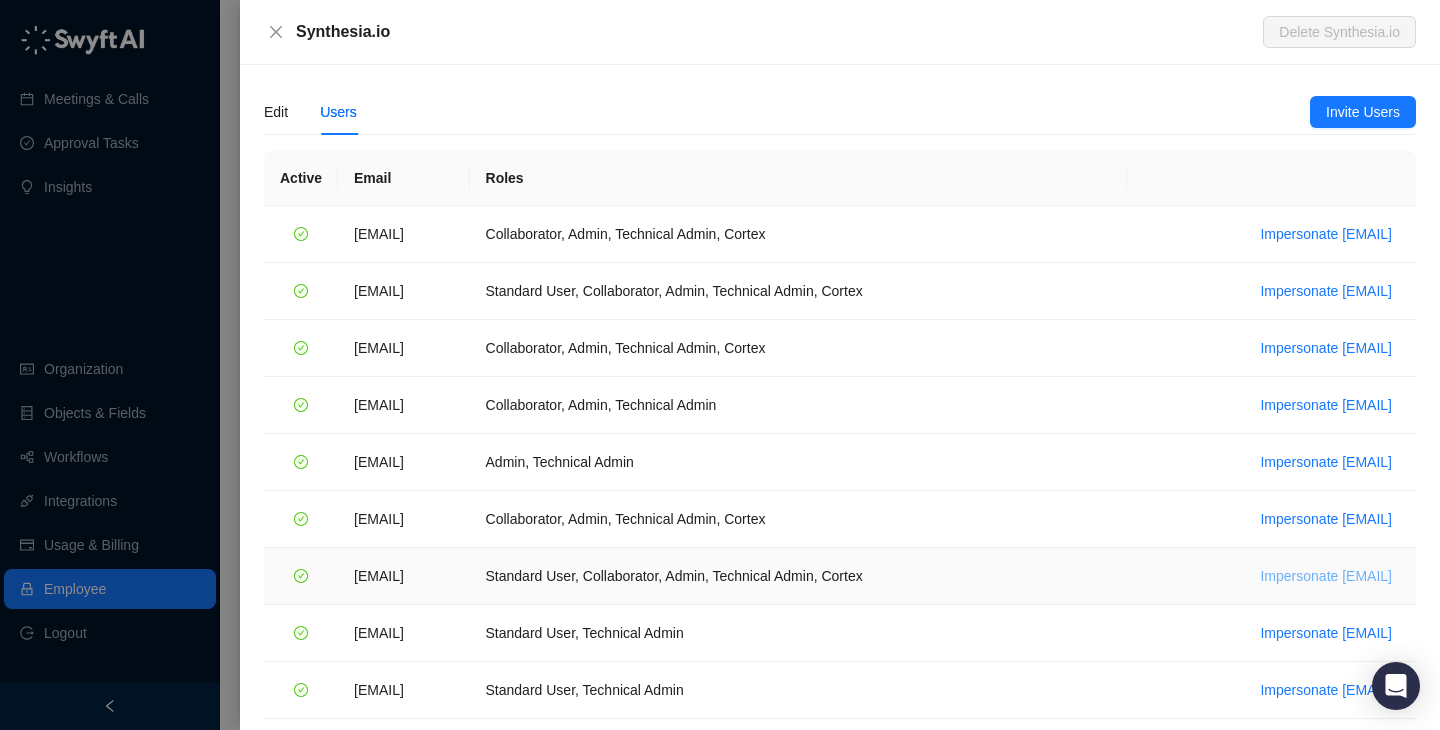 click on "Impersonate [EMAIL]" at bounding box center [1326, 576] 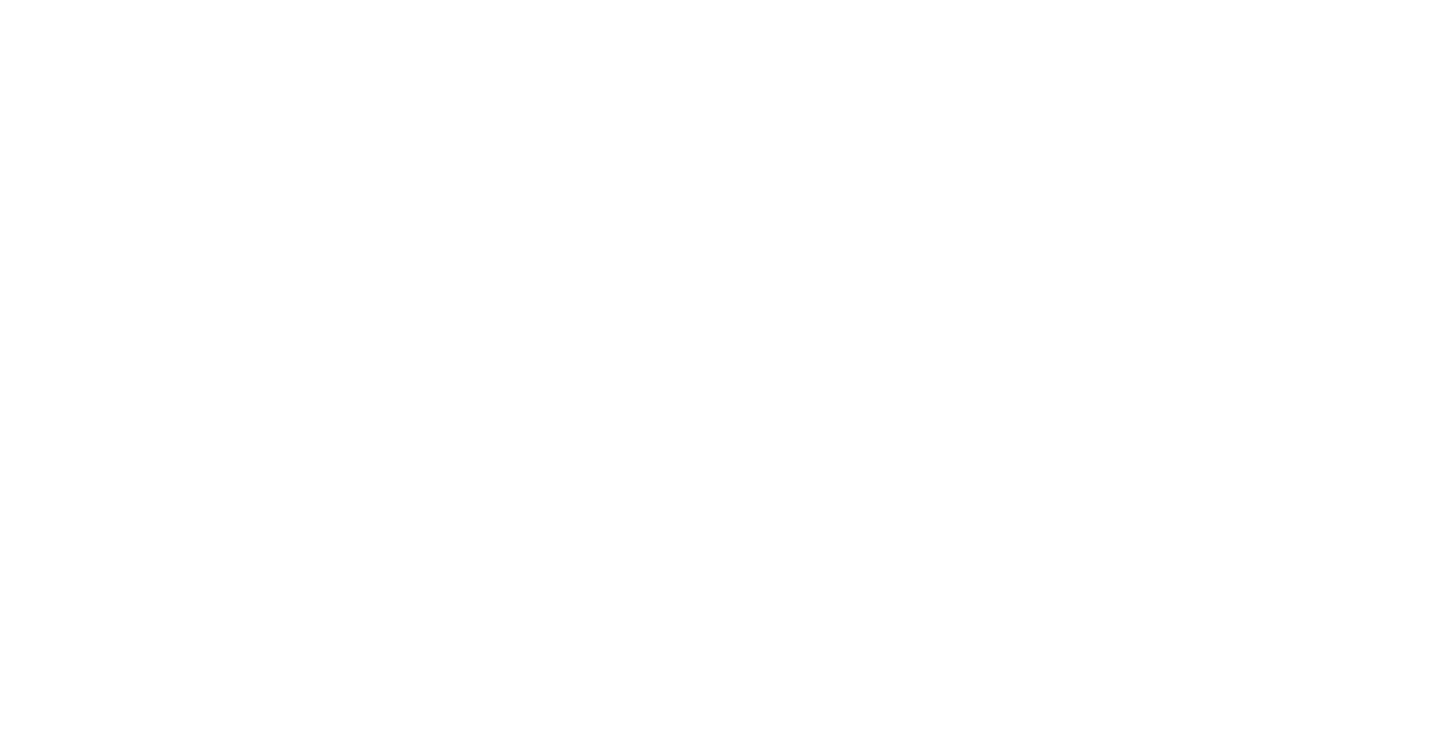 scroll, scrollTop: 0, scrollLeft: 0, axis: both 